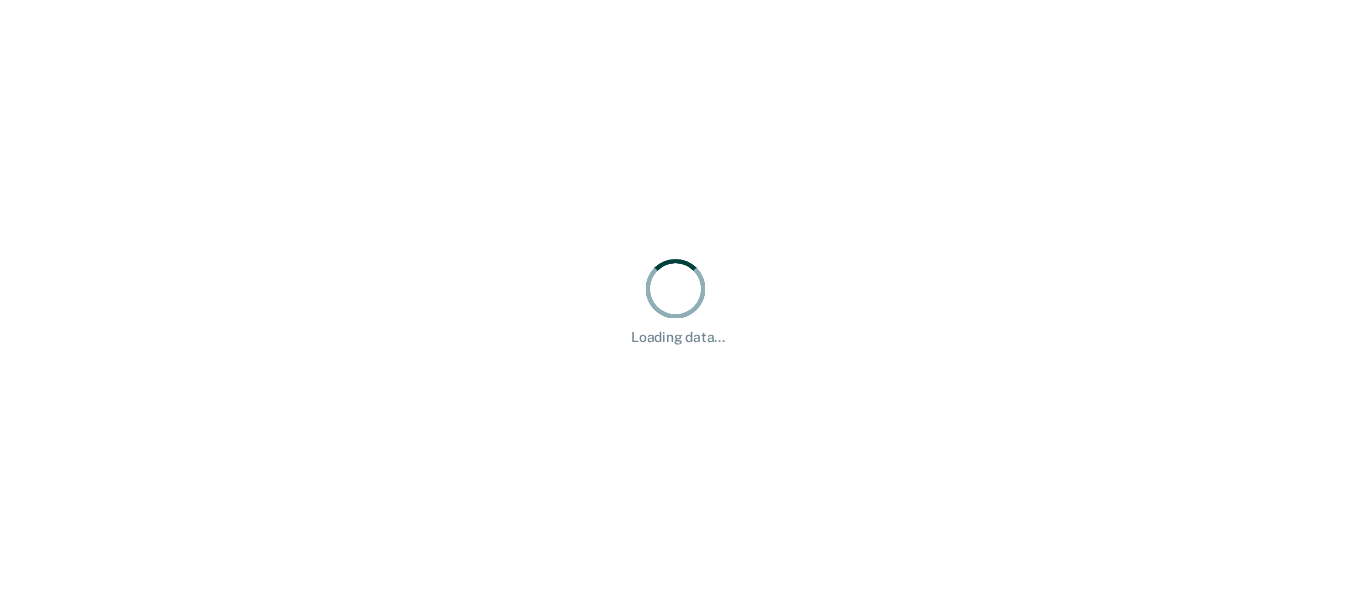scroll, scrollTop: 0, scrollLeft: 0, axis: both 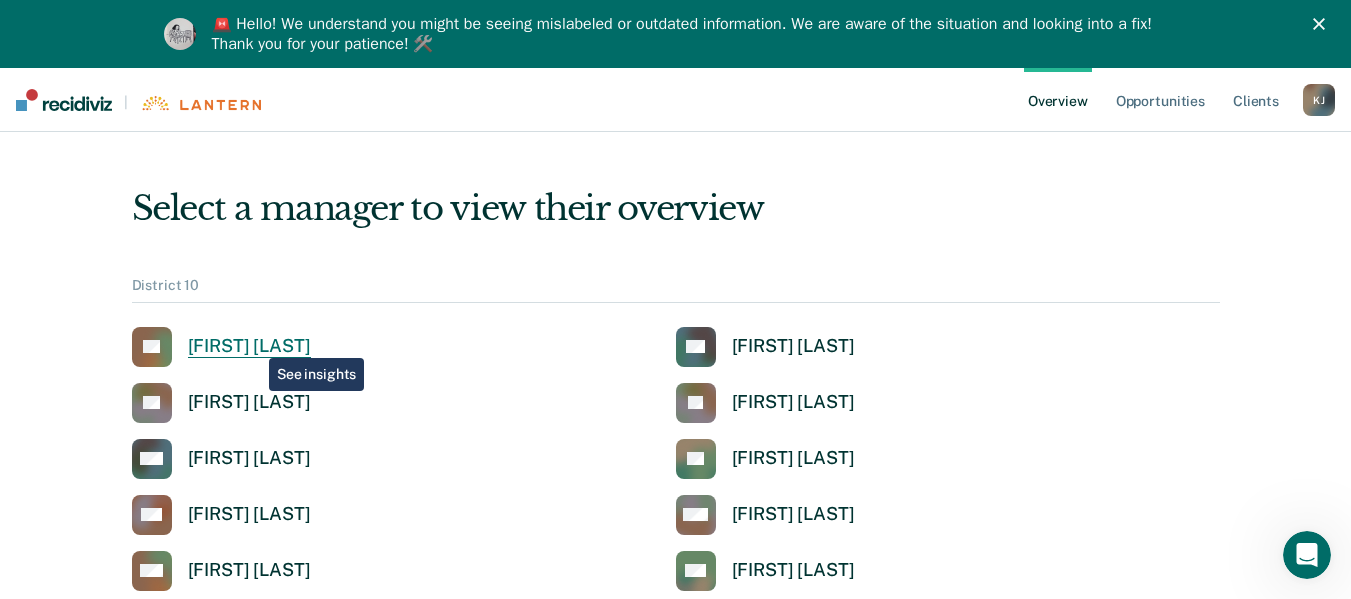 click on "[FIRST] [LAST]" at bounding box center (221, 347) 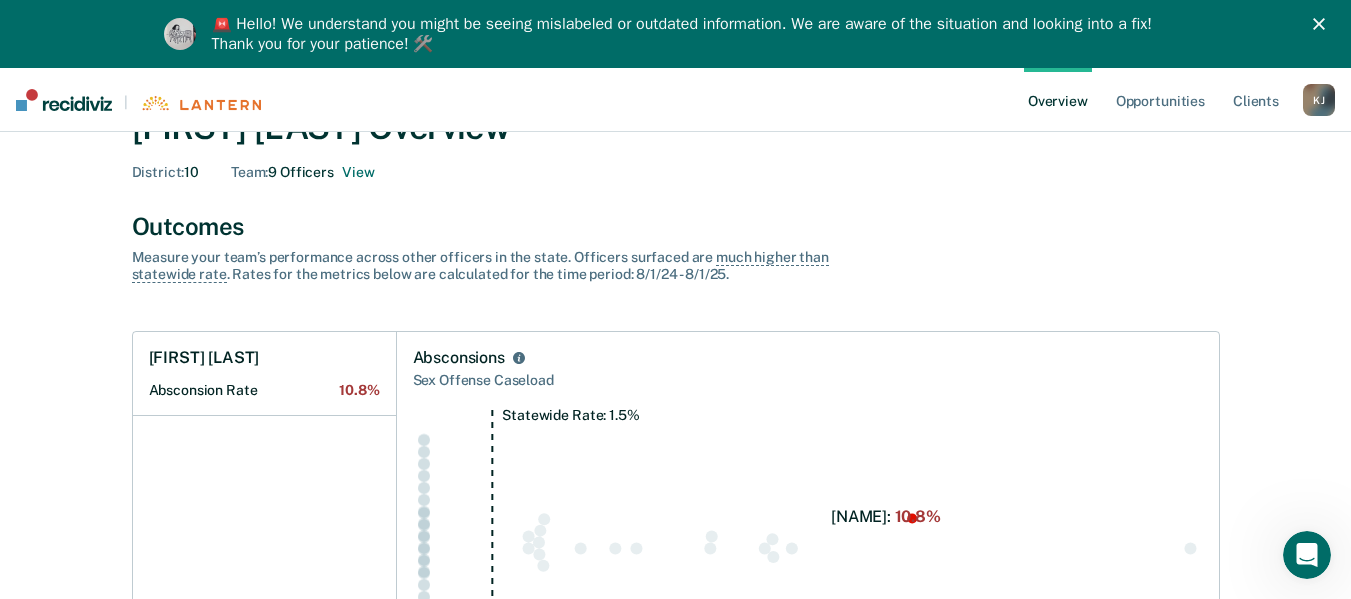scroll, scrollTop: 100, scrollLeft: 0, axis: vertical 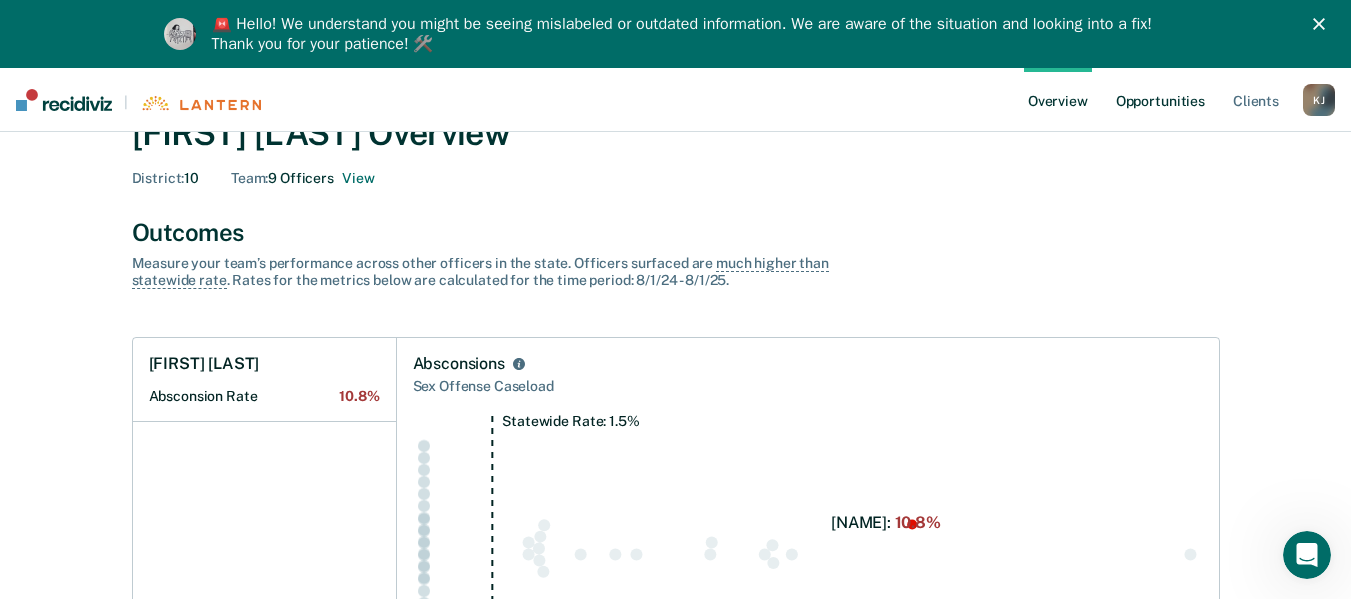 click on "Opportunities" at bounding box center [1160, 100] 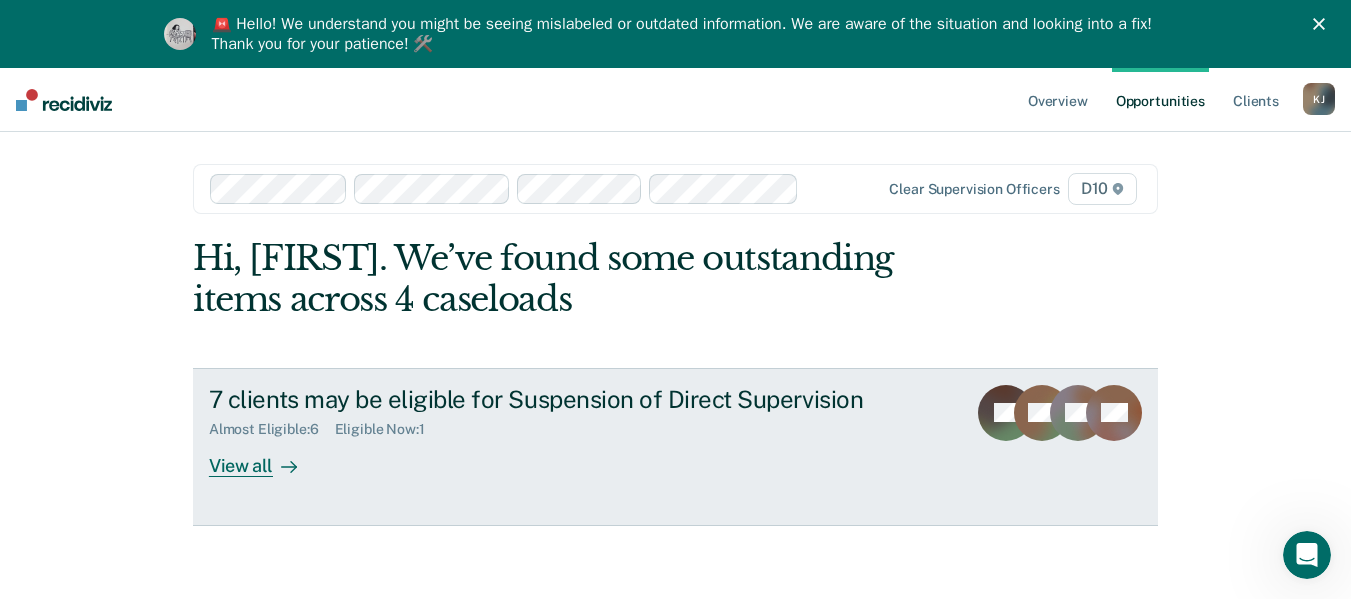 click on "View all" at bounding box center (265, 457) 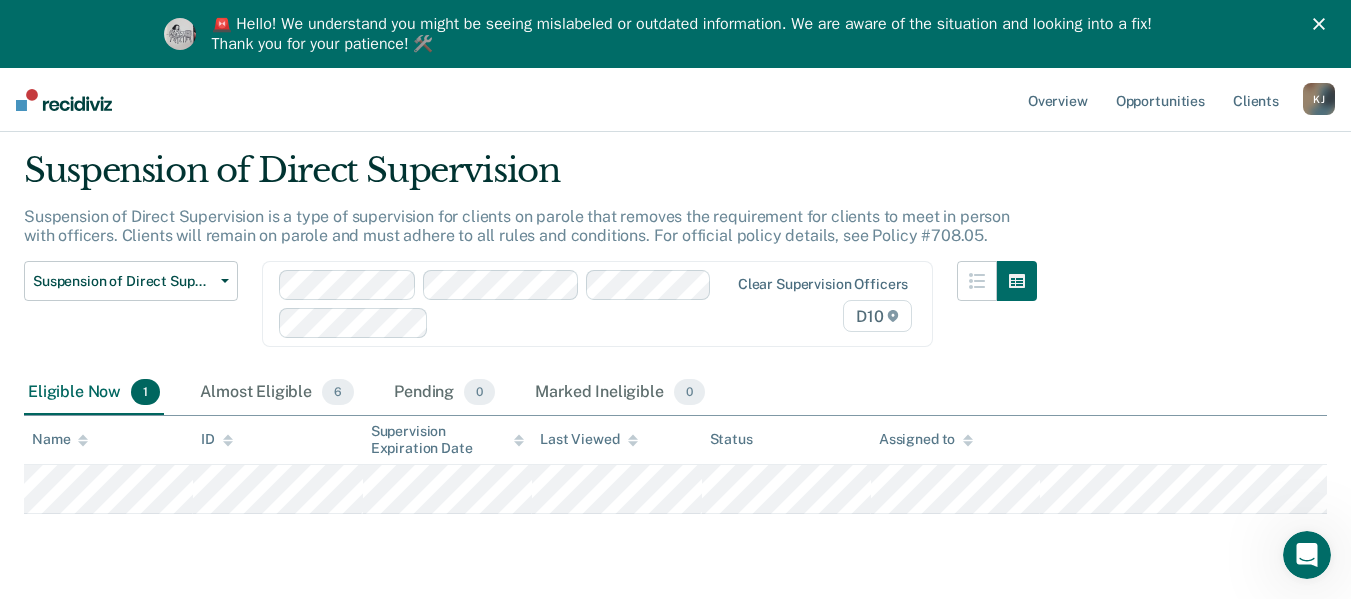 scroll, scrollTop: 0, scrollLeft: 0, axis: both 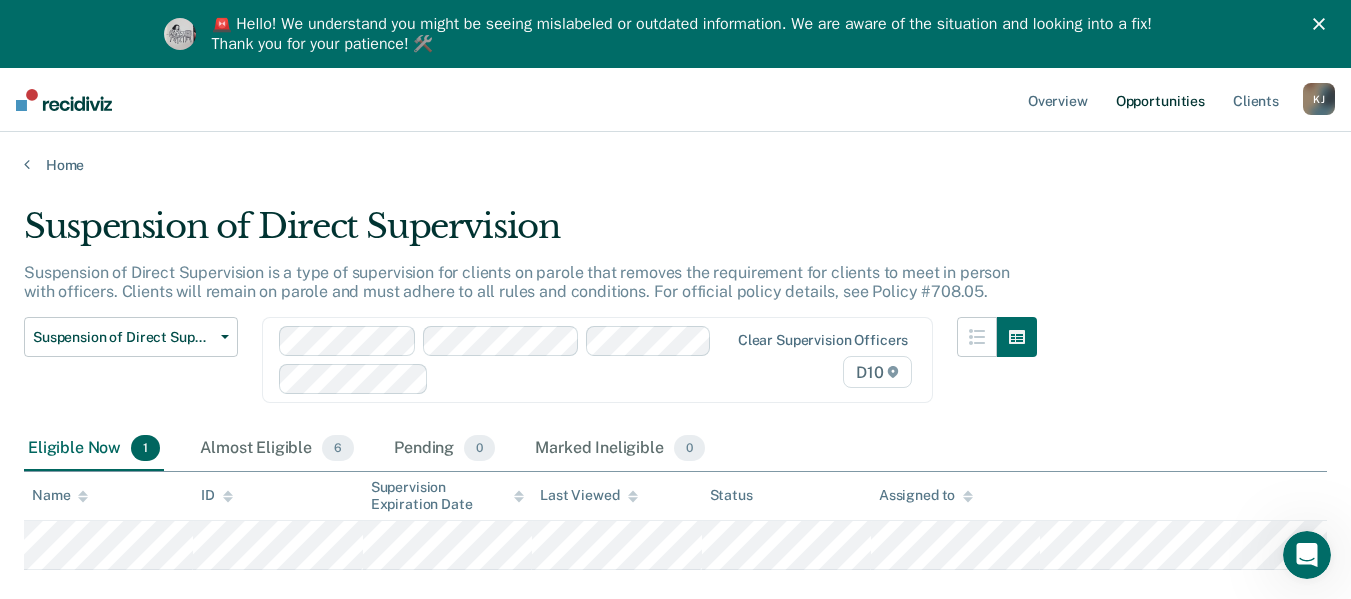 click on "Opportunities" at bounding box center [1160, 100] 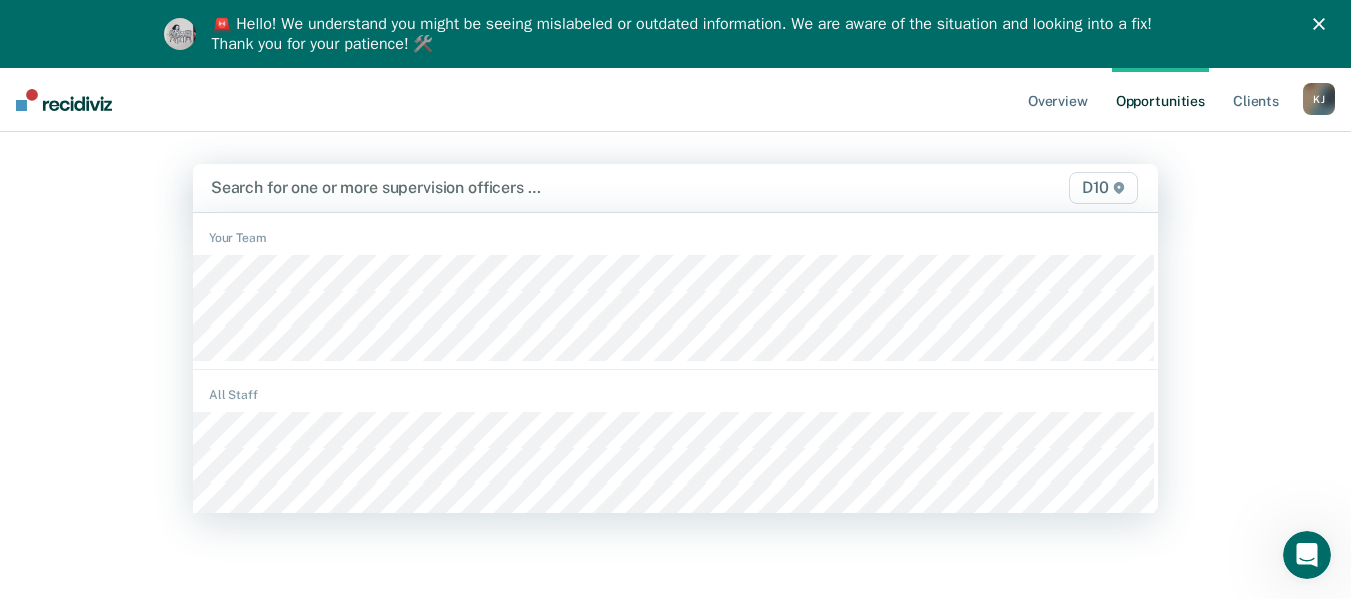 type on "," 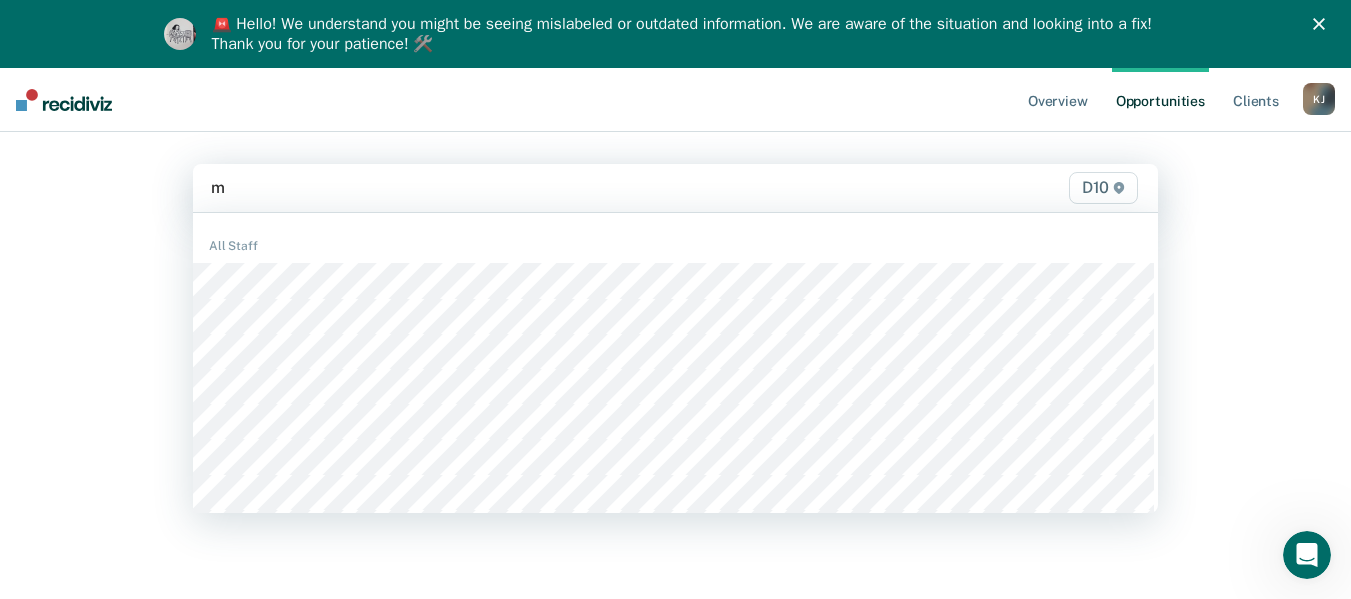 type on "ma" 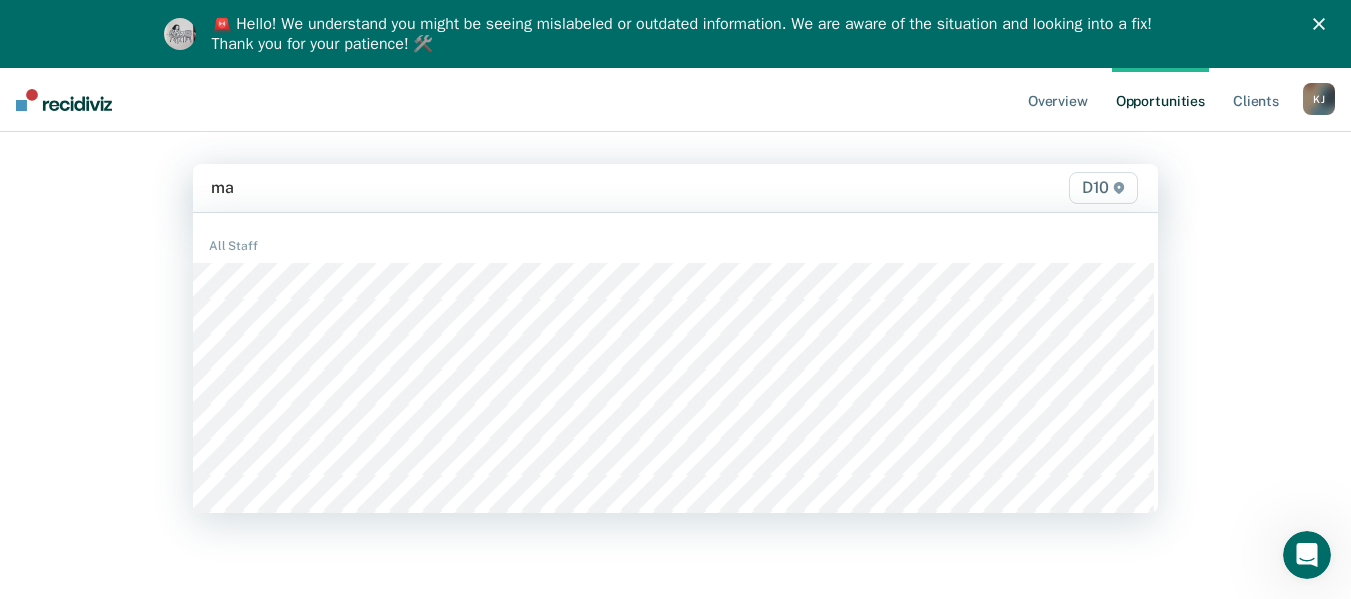 type 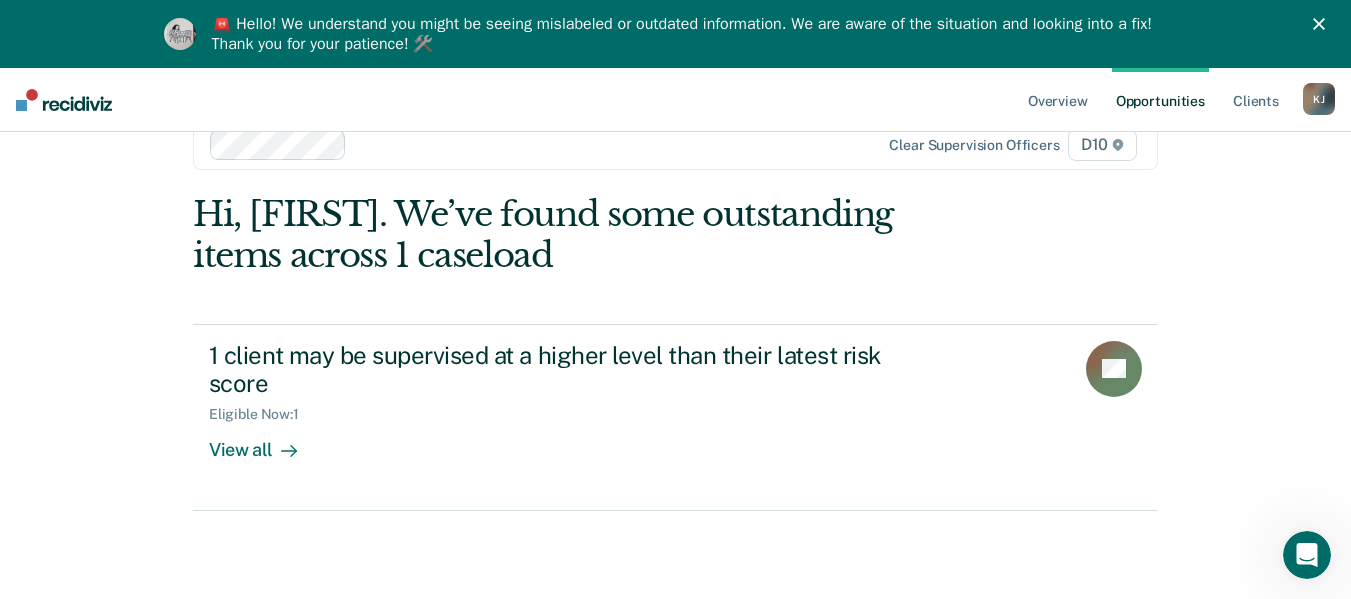 scroll, scrollTop: 68, scrollLeft: 0, axis: vertical 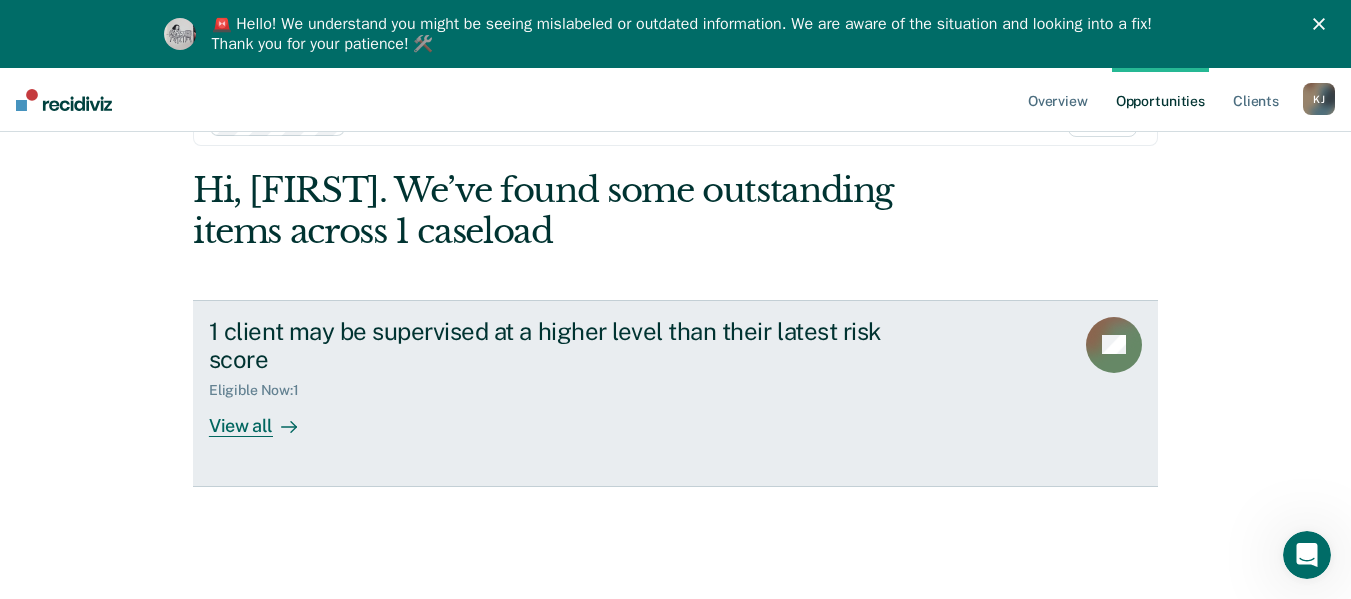 click on "View all" at bounding box center [265, 418] 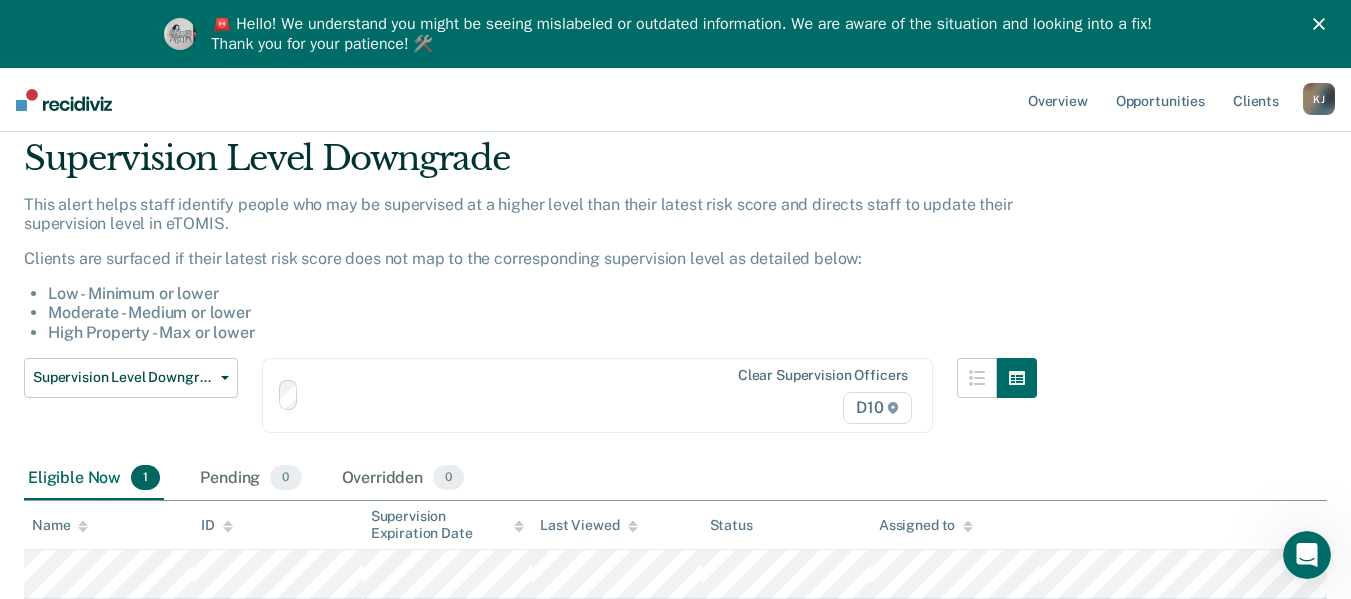 scroll, scrollTop: 0, scrollLeft: 0, axis: both 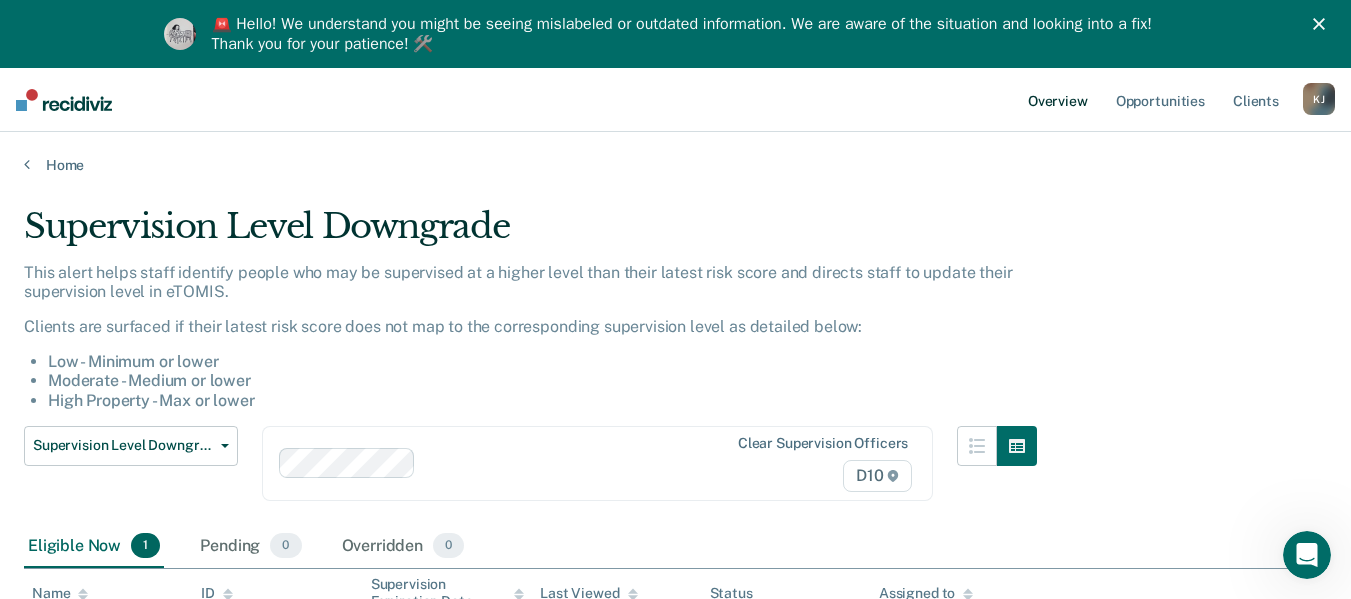 click on "Overview" at bounding box center [1058, 100] 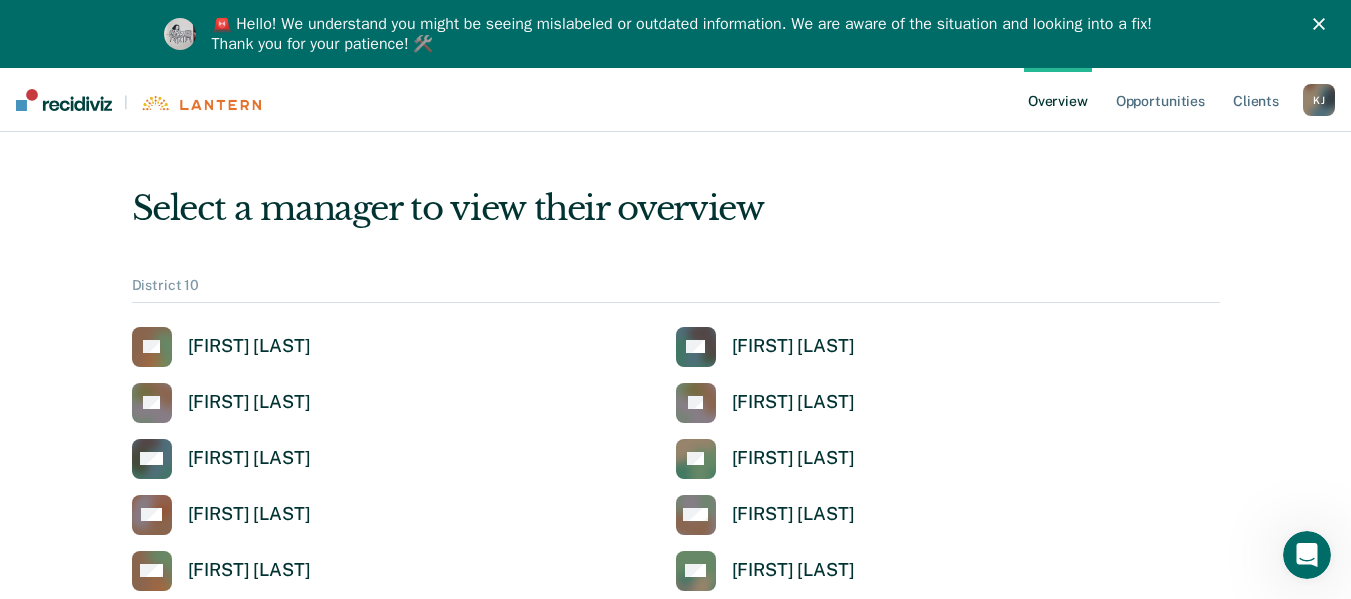 scroll, scrollTop: 100, scrollLeft: 0, axis: vertical 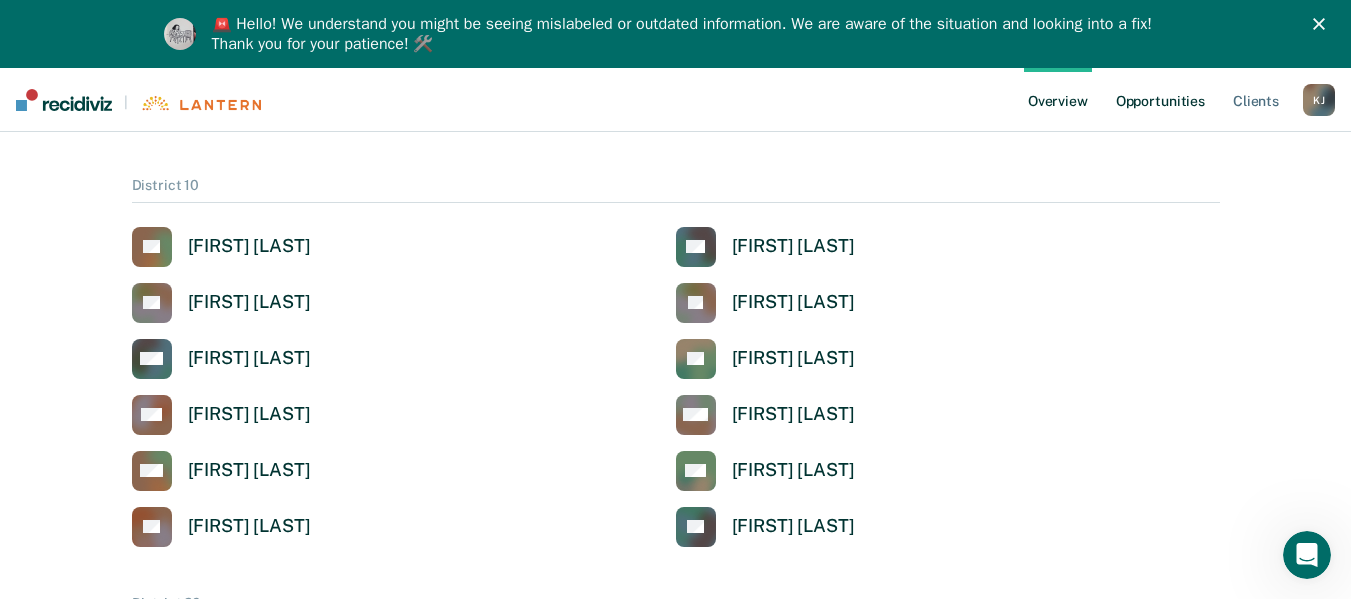 click on "Opportunities" at bounding box center (1160, 100) 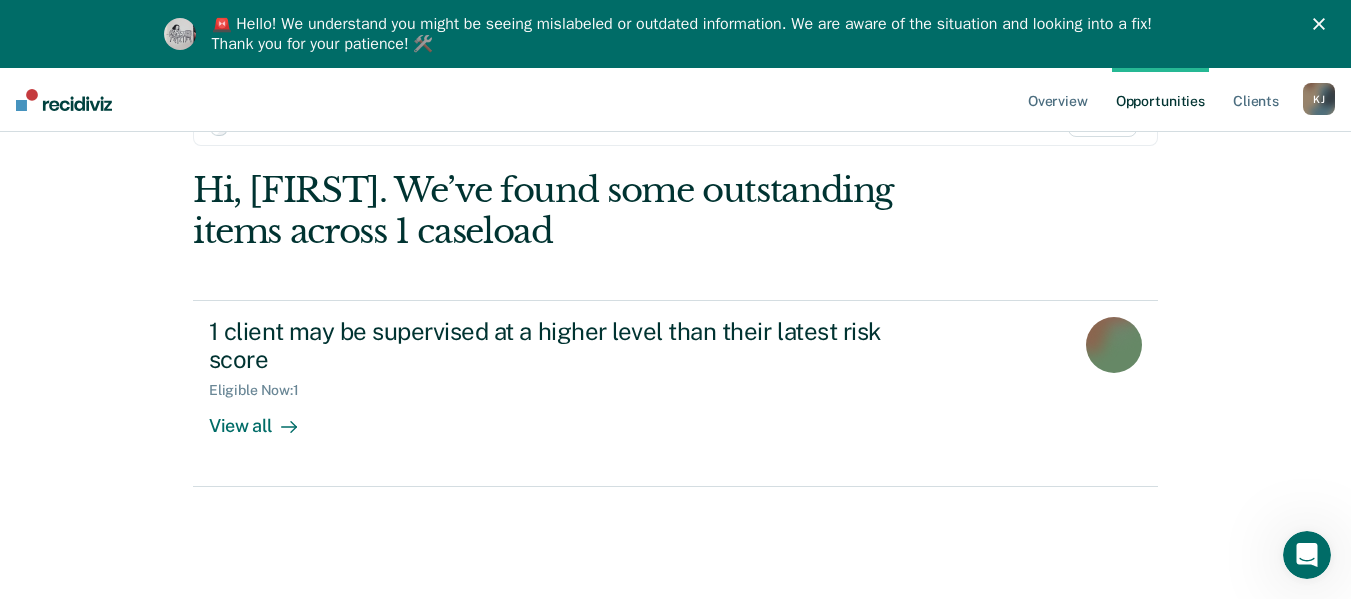 scroll, scrollTop: 0, scrollLeft: 0, axis: both 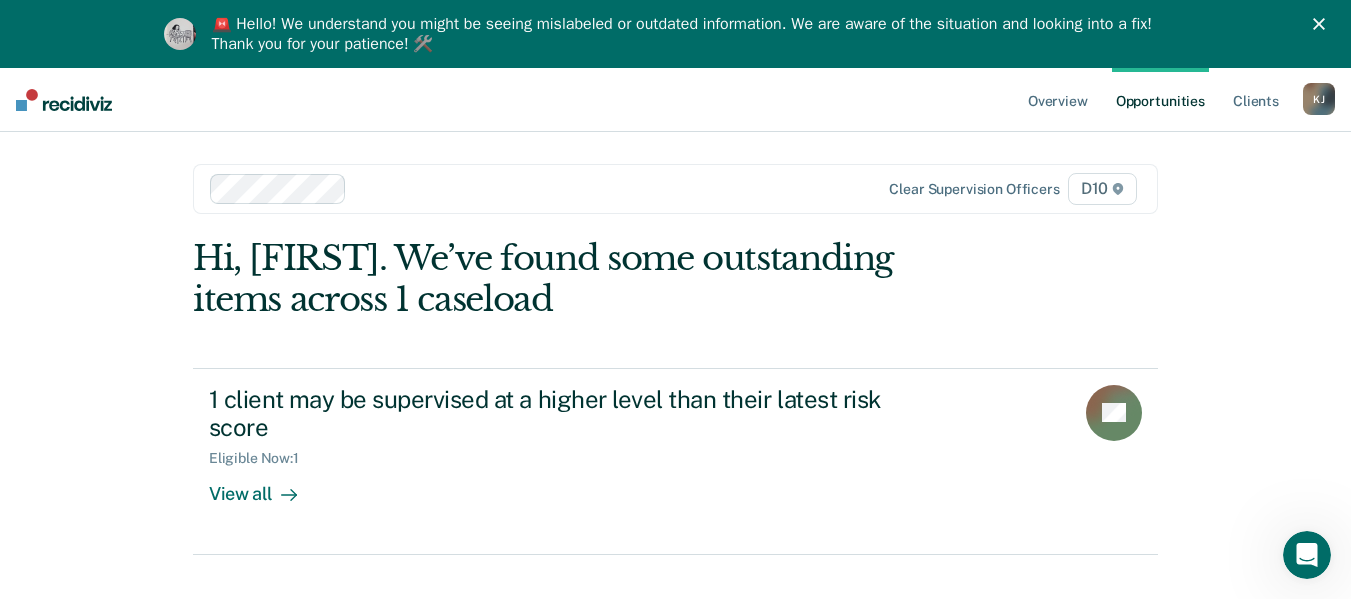 click on "Clear   supervision officers D10" at bounding box center (1001, 189) 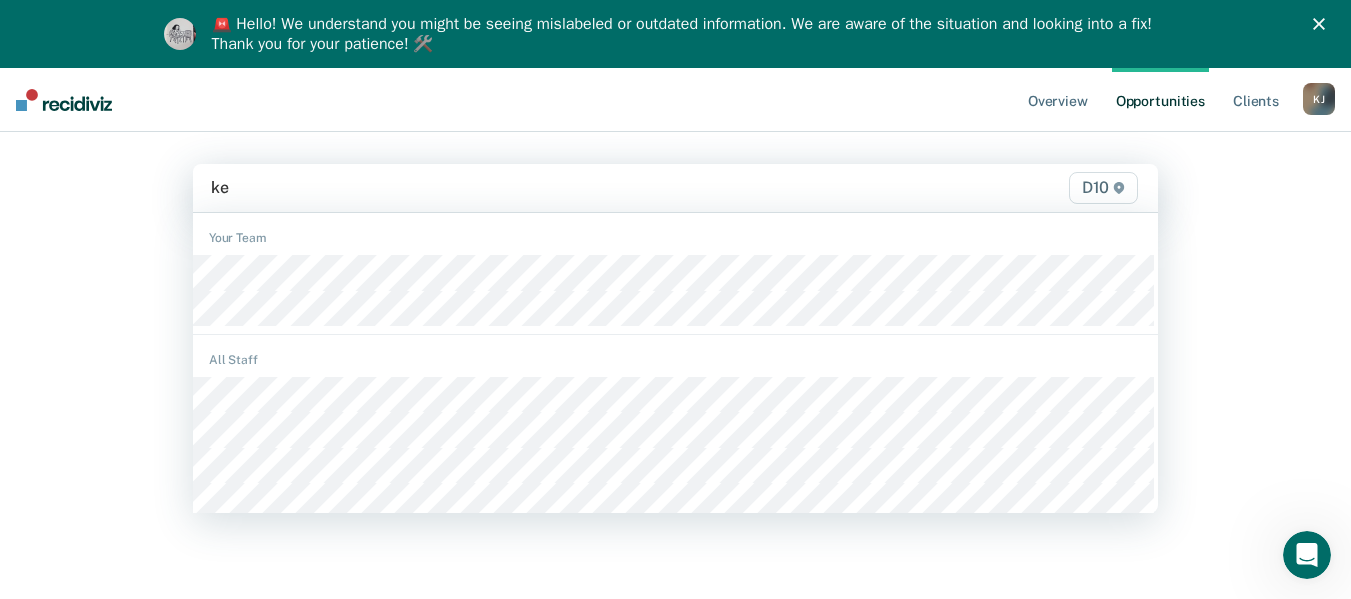 type on "k" 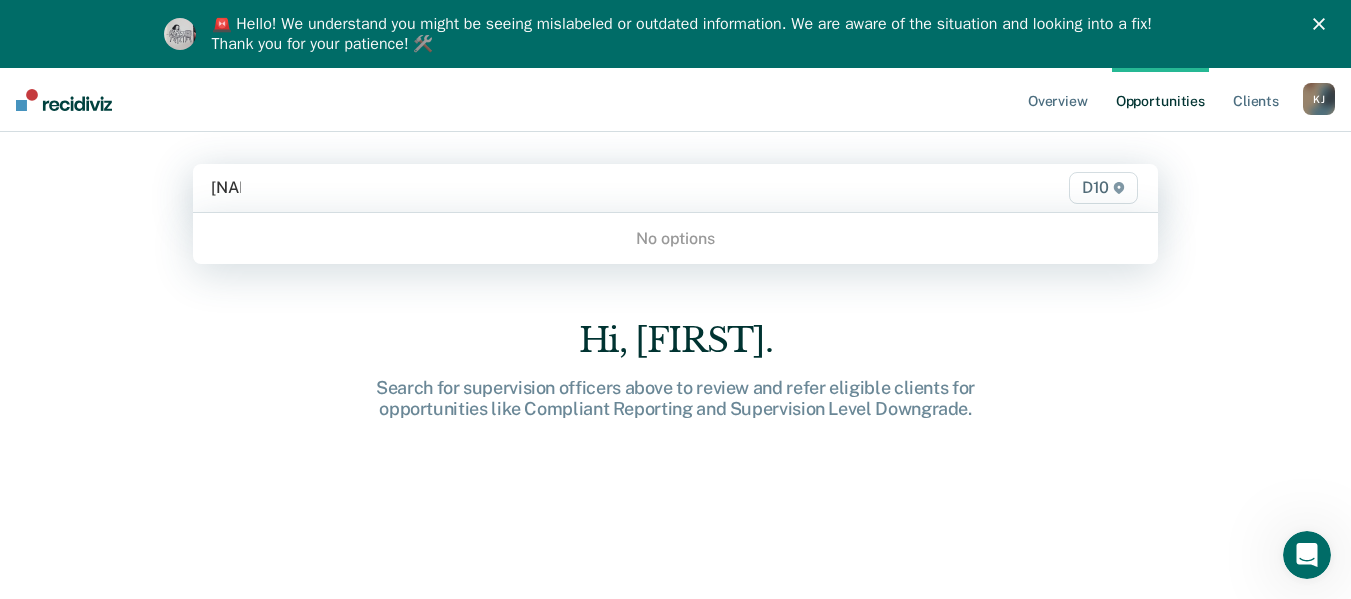 type on "ch" 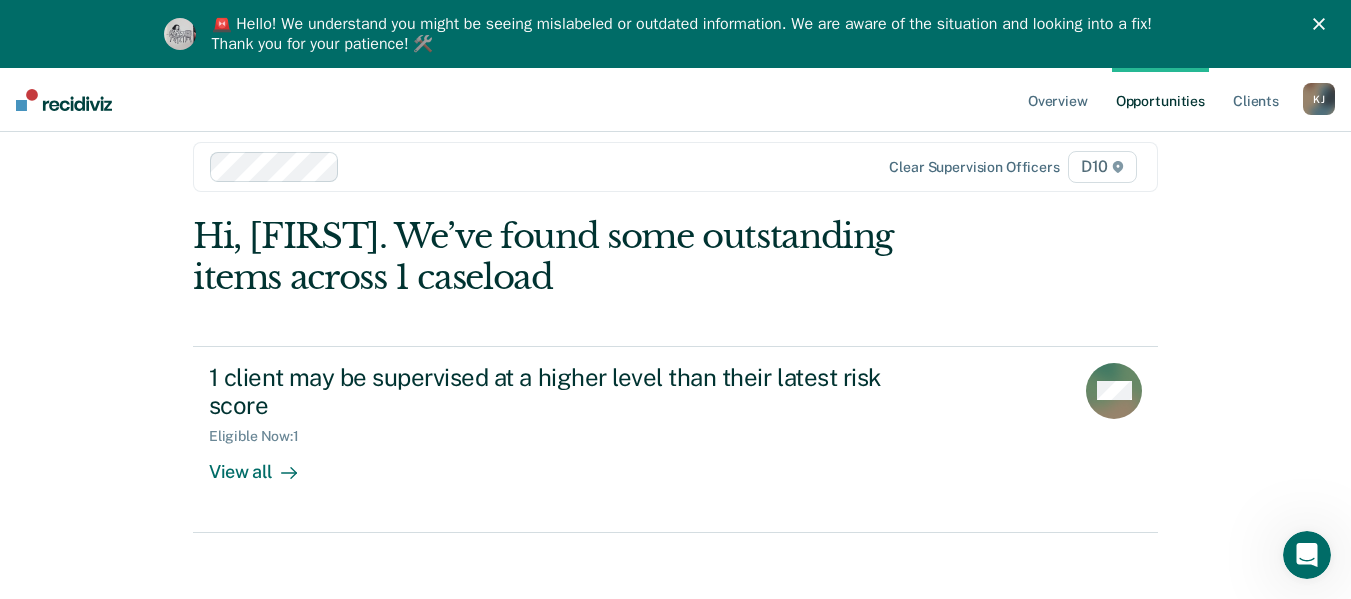 scroll, scrollTop: 0, scrollLeft: 0, axis: both 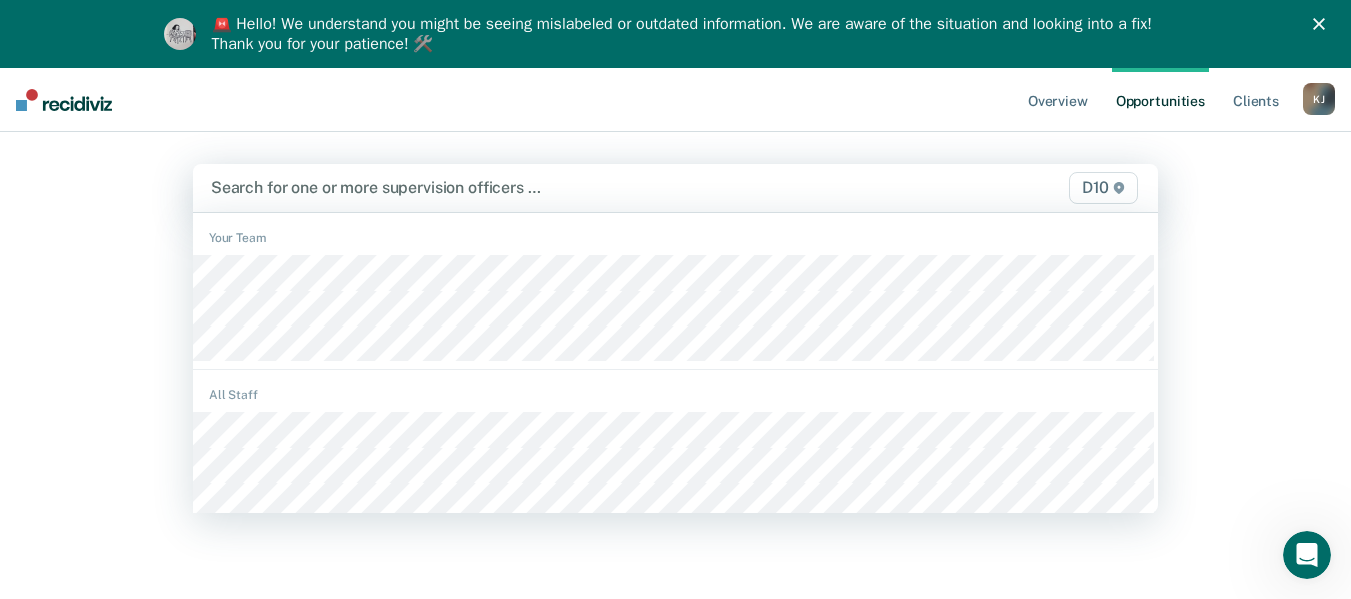 click at bounding box center [535, 187] 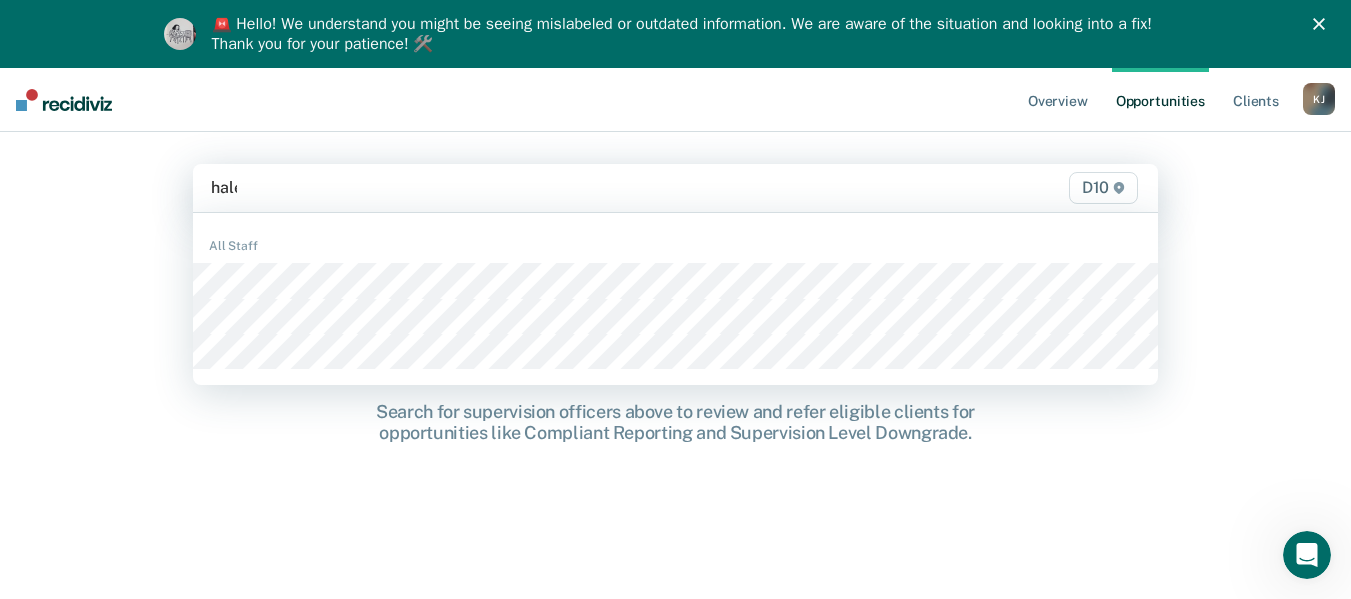 type on "[NAME]" 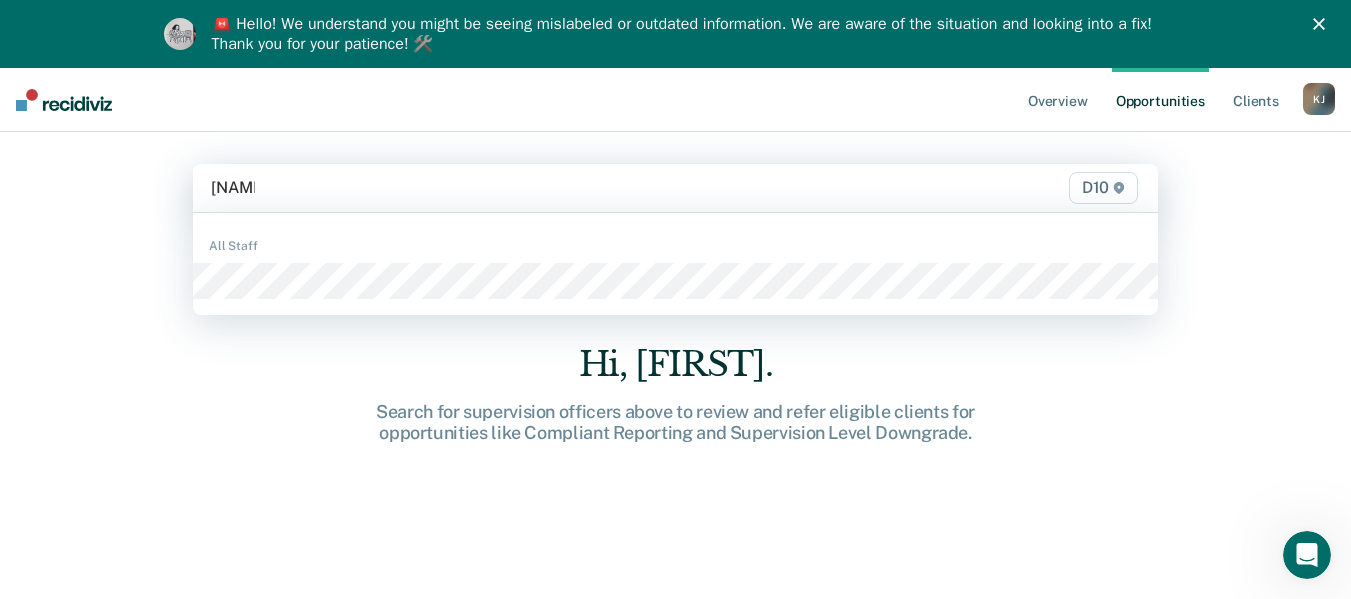 type 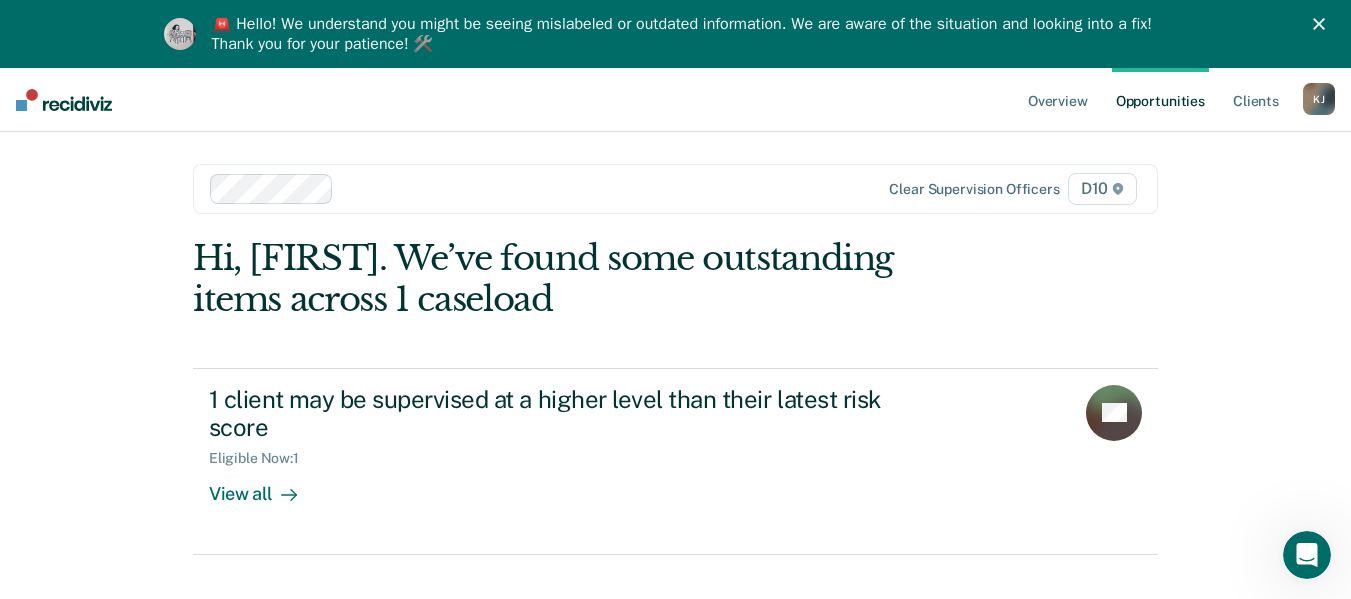 scroll, scrollTop: 68, scrollLeft: 0, axis: vertical 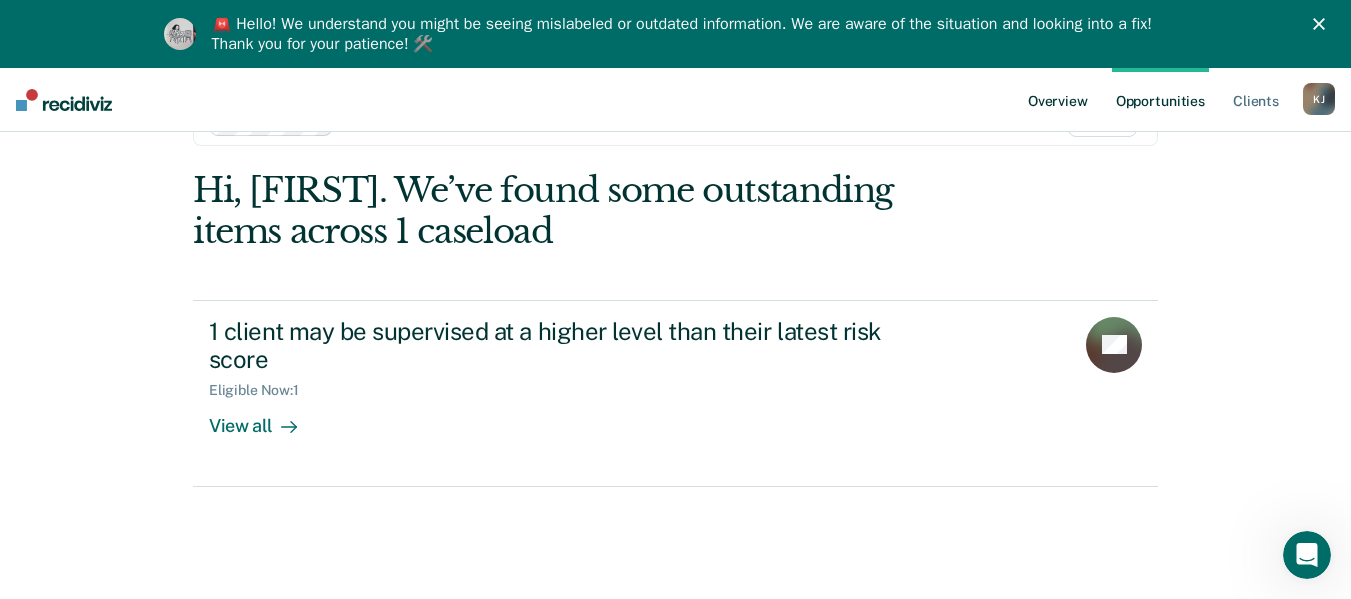 click on "Overview" at bounding box center (1058, 100) 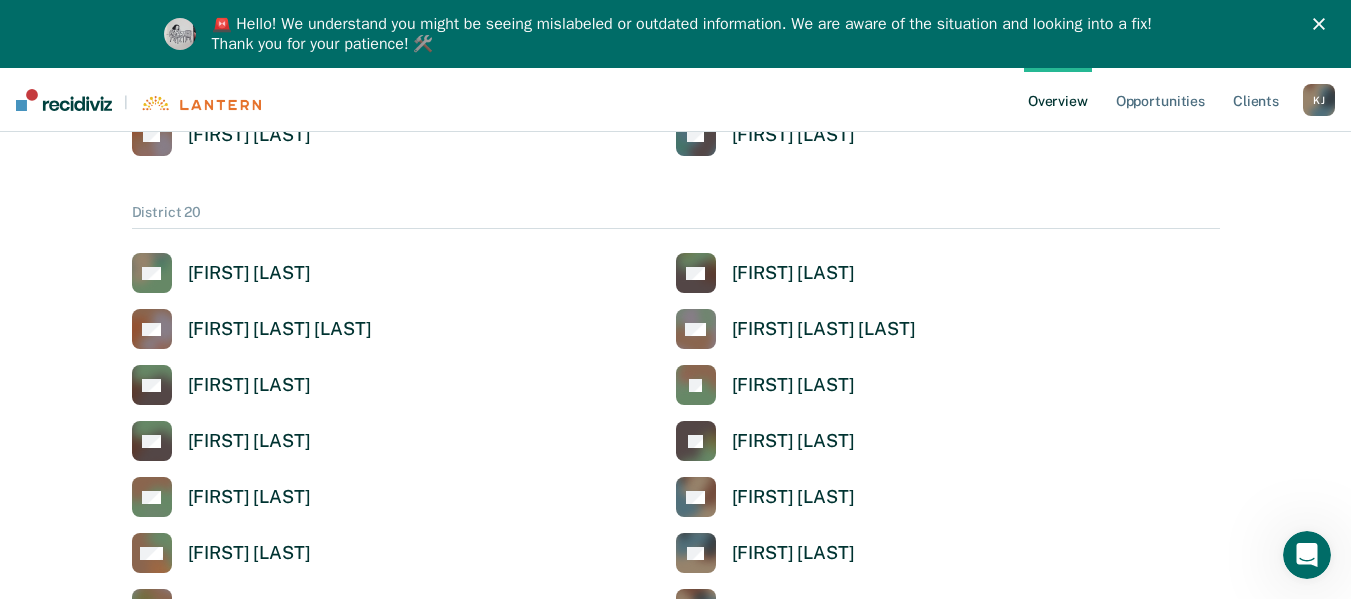 scroll, scrollTop: 100, scrollLeft: 0, axis: vertical 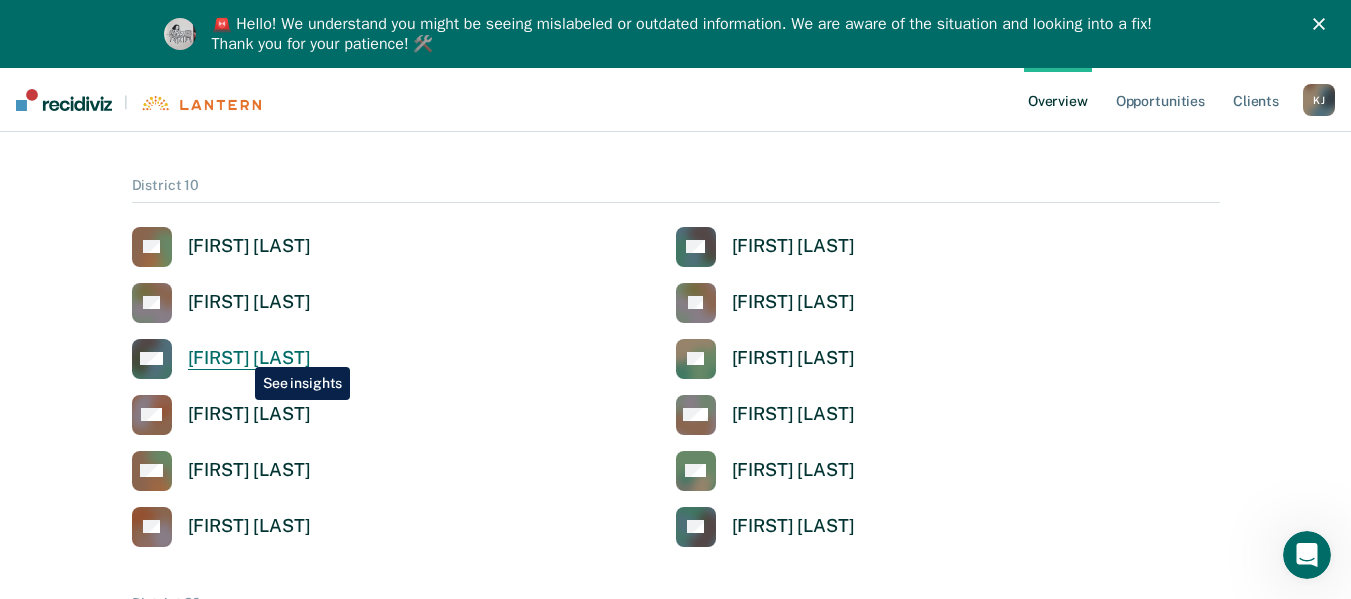 click on "[FIRST] [LAST]" at bounding box center [249, 358] 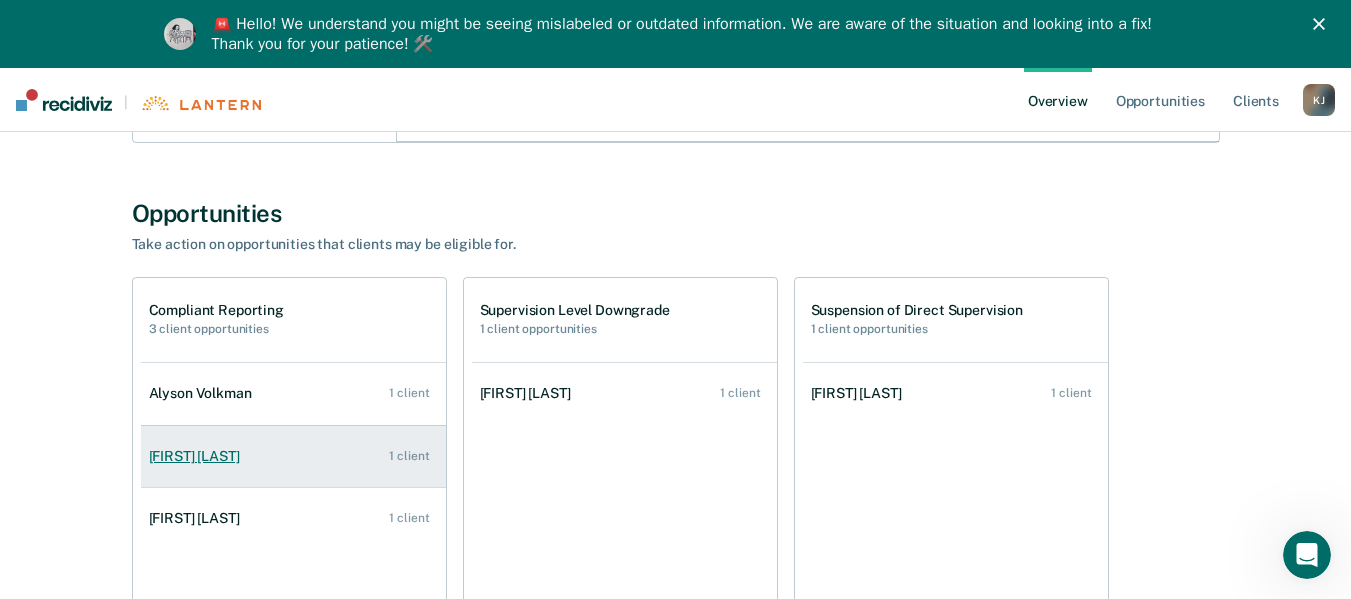 scroll, scrollTop: 766, scrollLeft: 0, axis: vertical 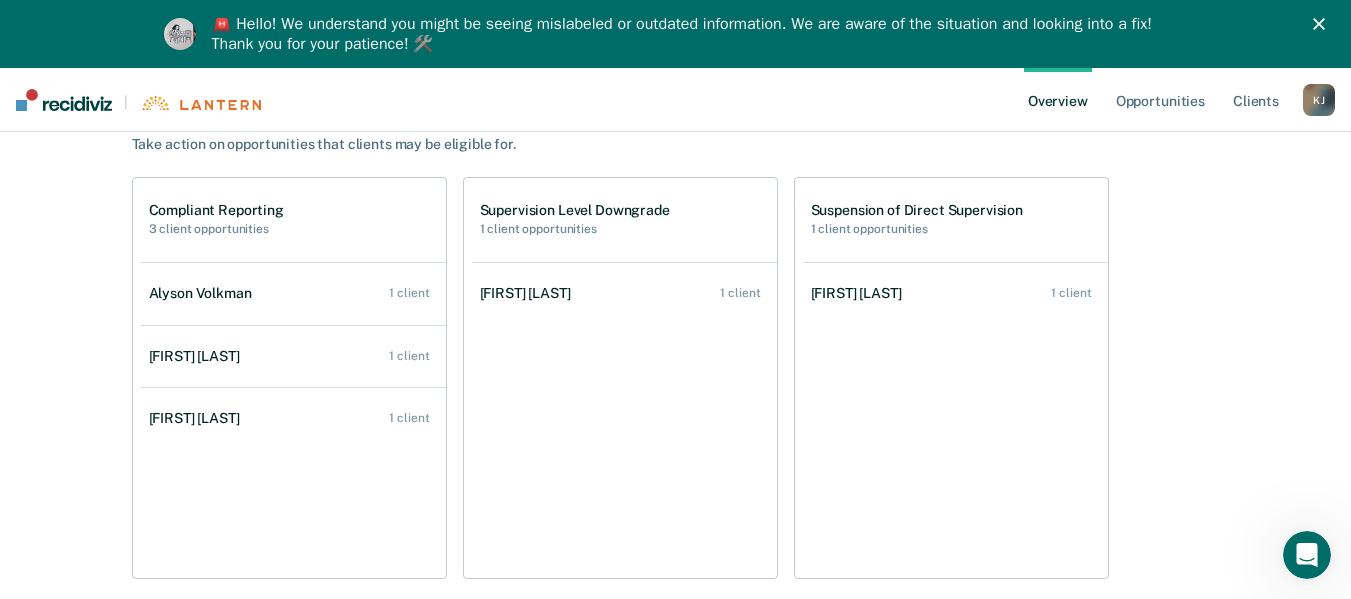 click on "Alyson Volkman" at bounding box center [204, 293] 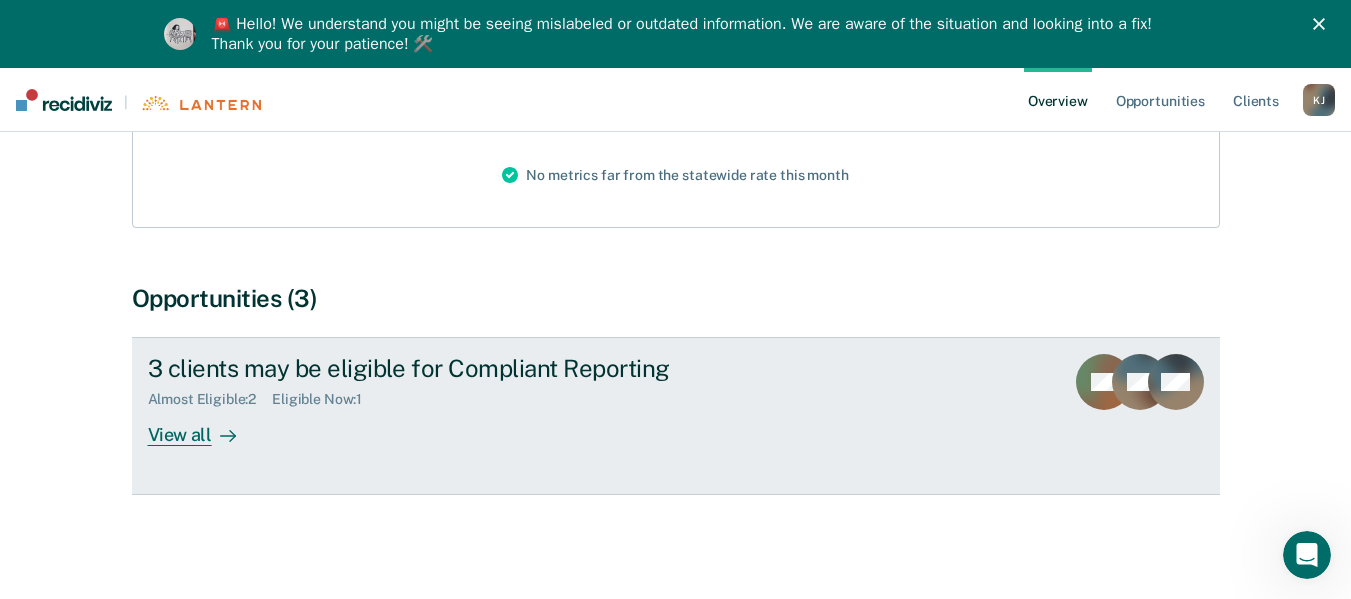 click on "View all" at bounding box center [204, 427] 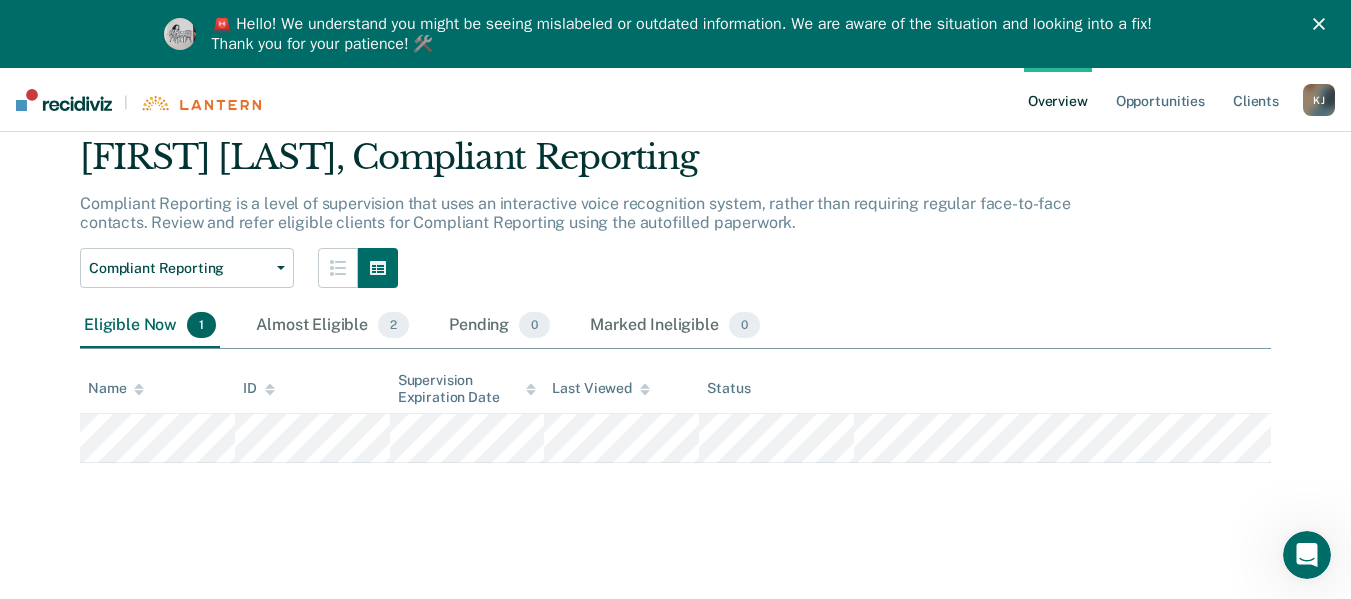 scroll, scrollTop: 68, scrollLeft: 0, axis: vertical 